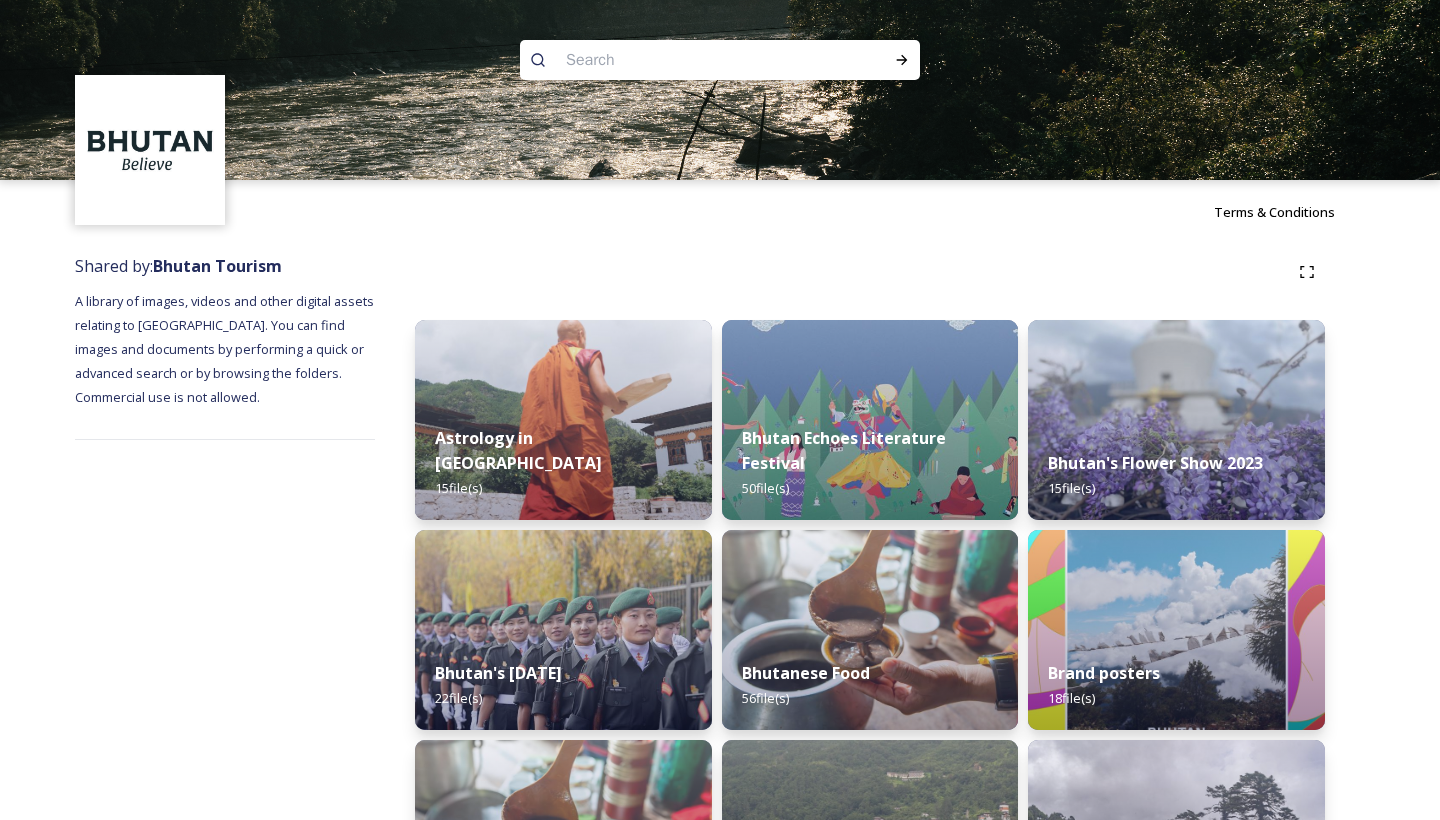 scroll, scrollTop: -1, scrollLeft: 0, axis: vertical 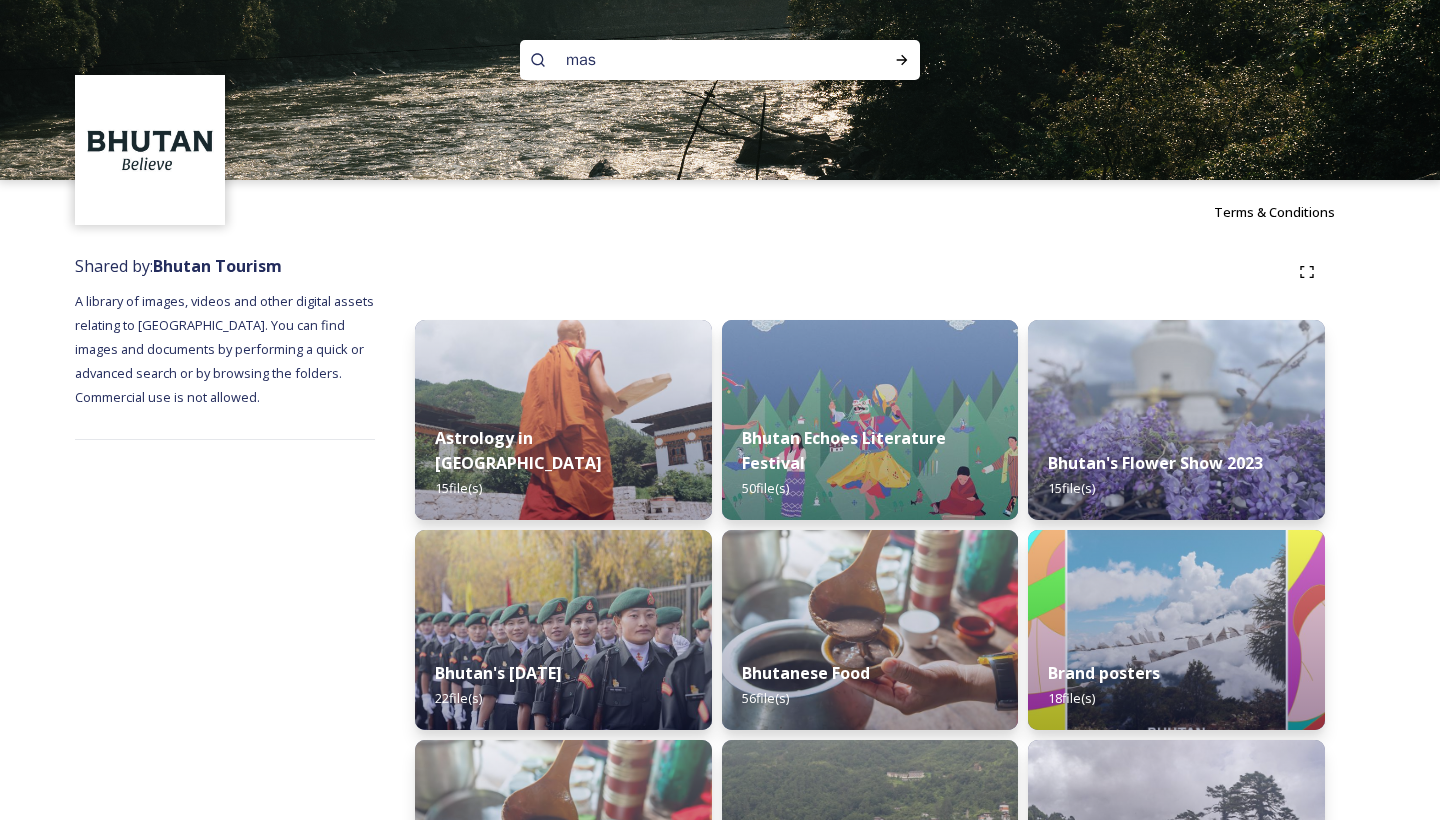 type on "mask" 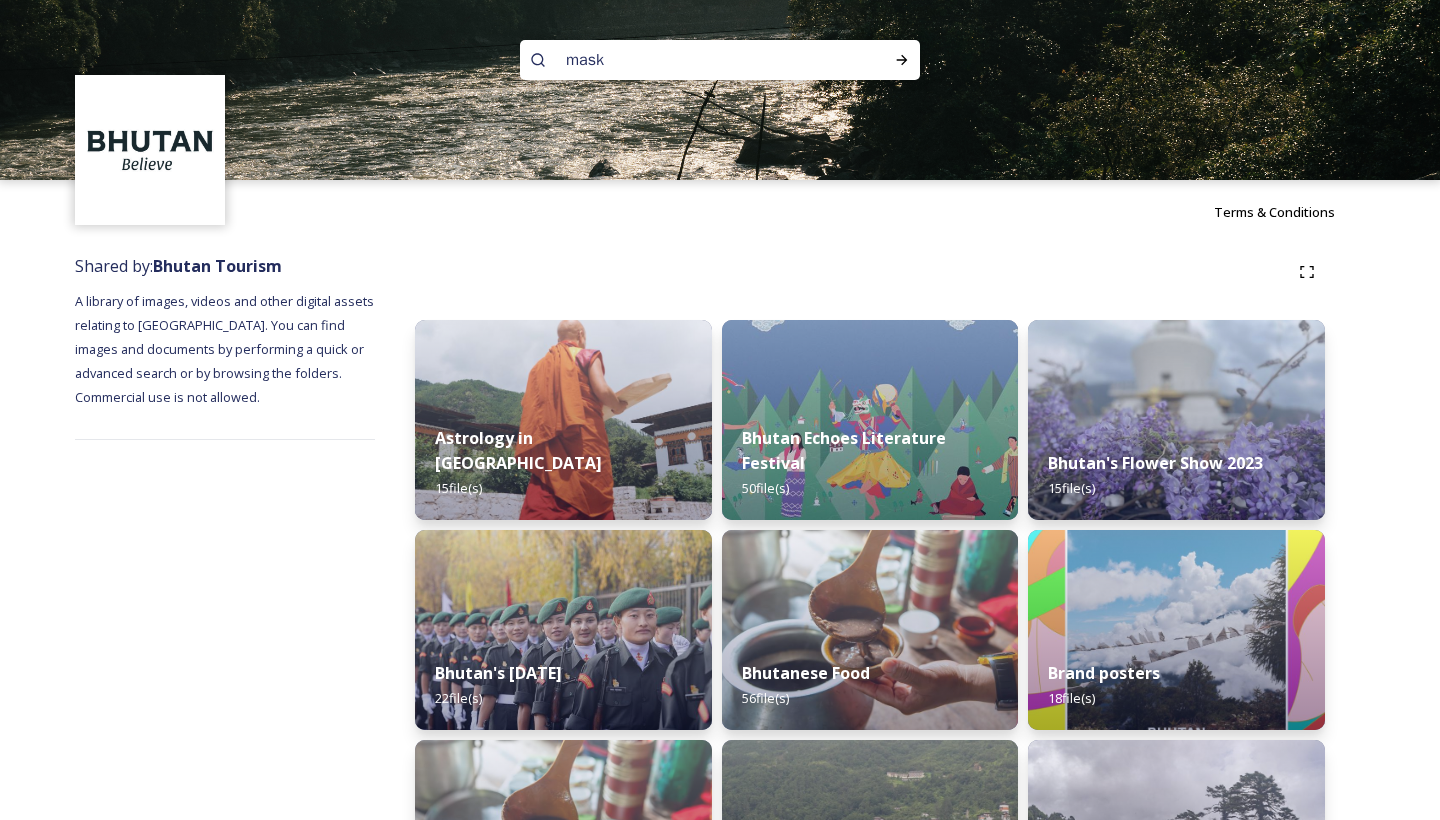 type 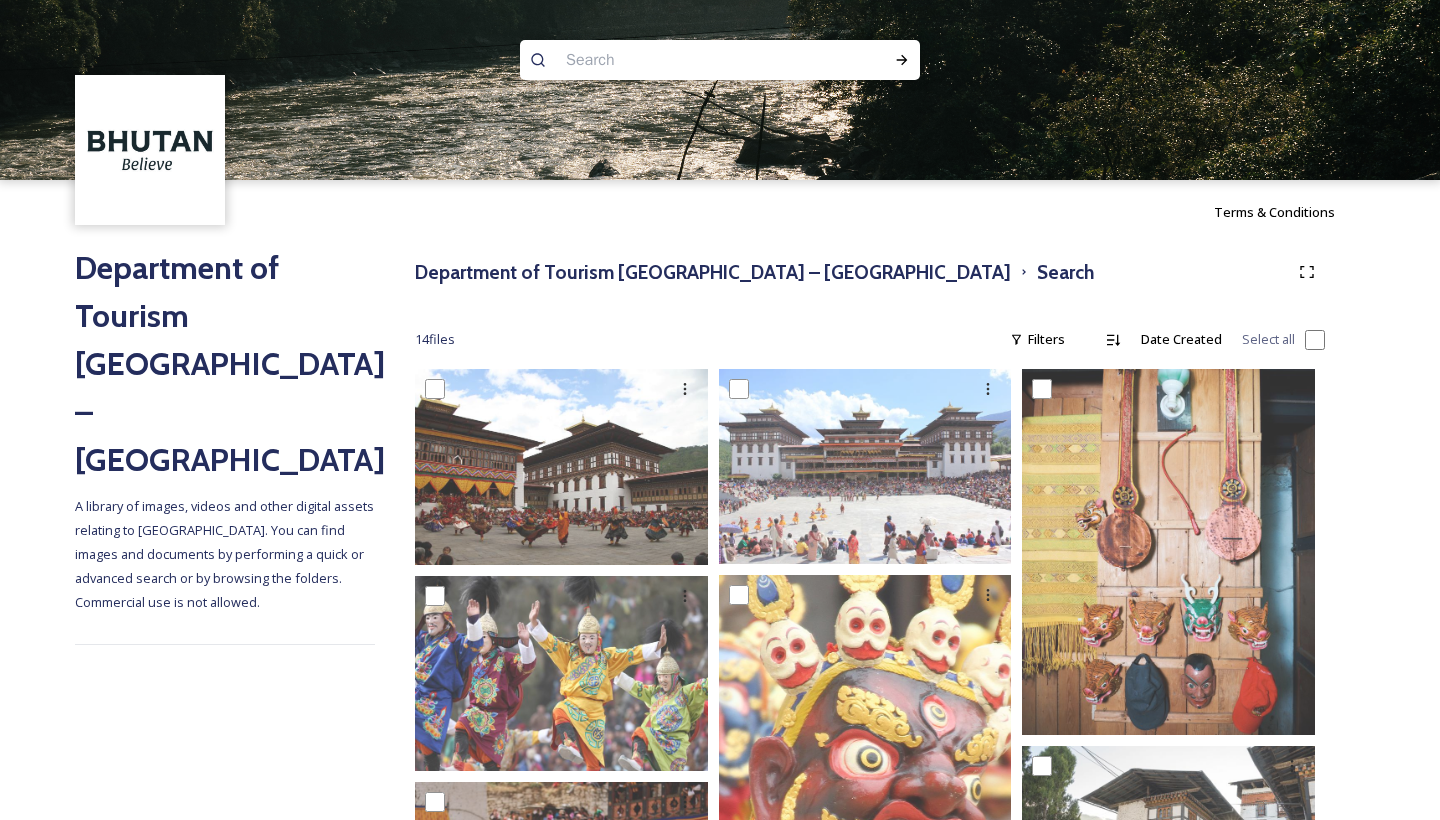 click at bounding box center (681, 60) 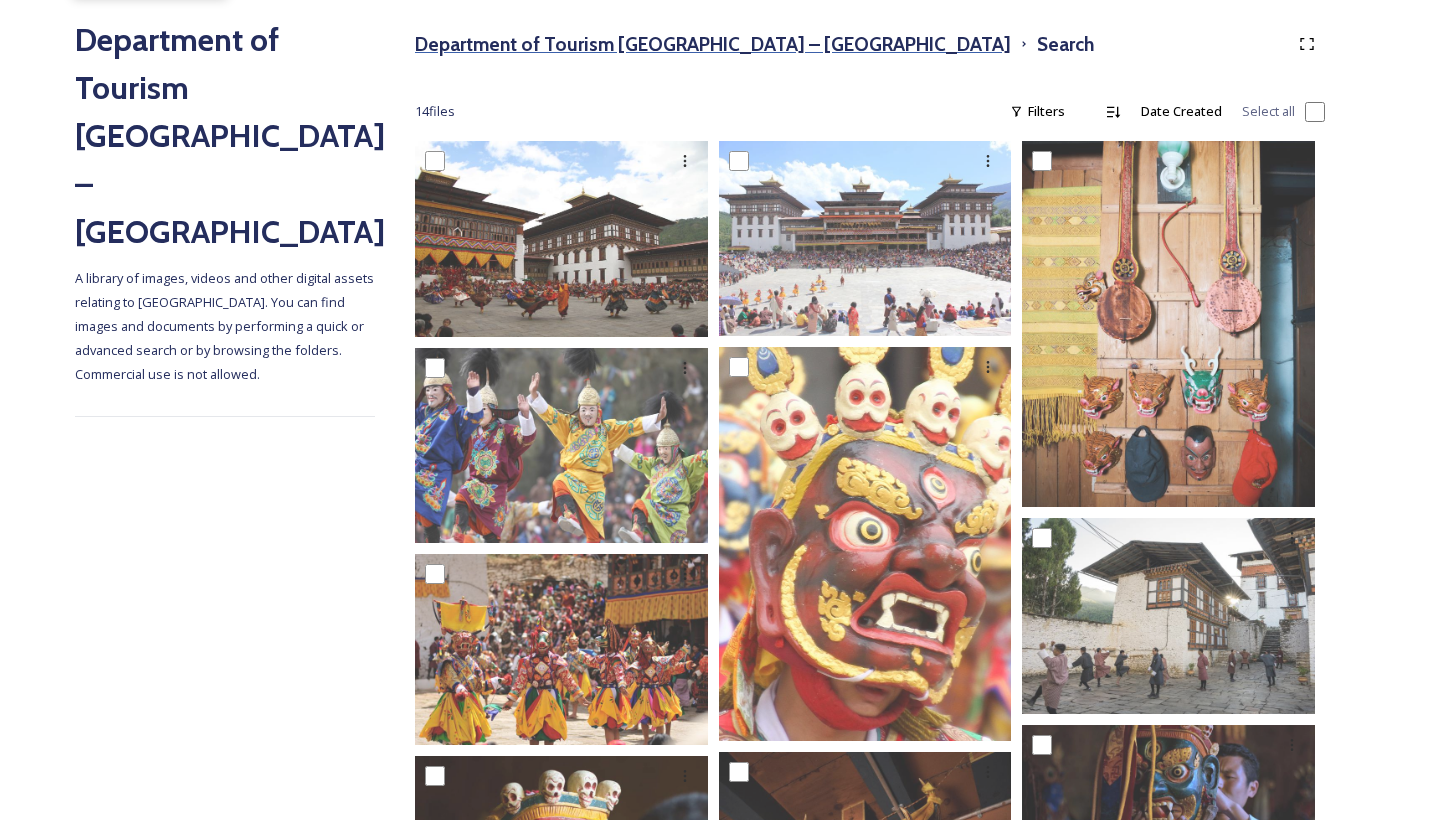 scroll, scrollTop: 228, scrollLeft: 0, axis: vertical 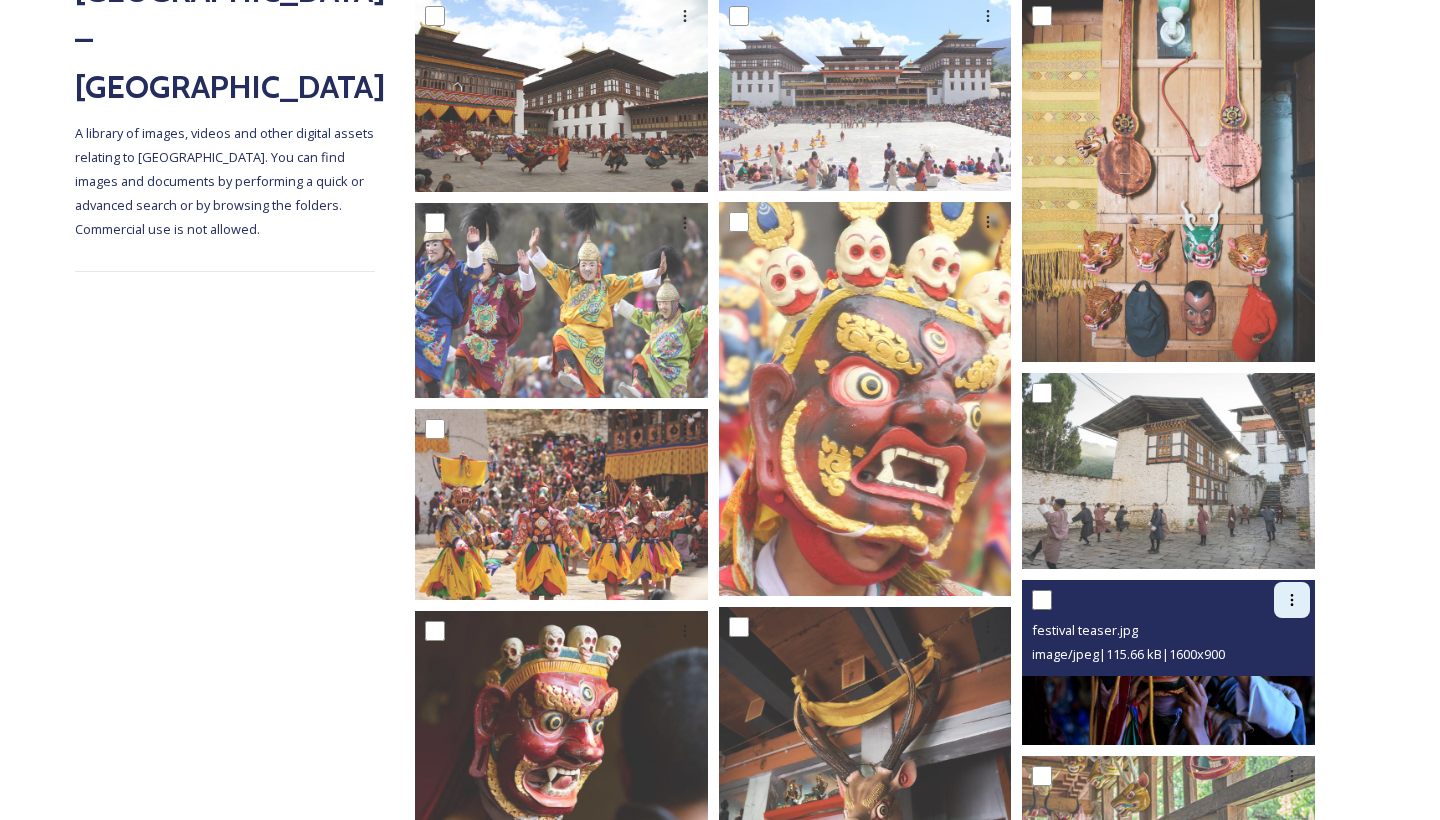click 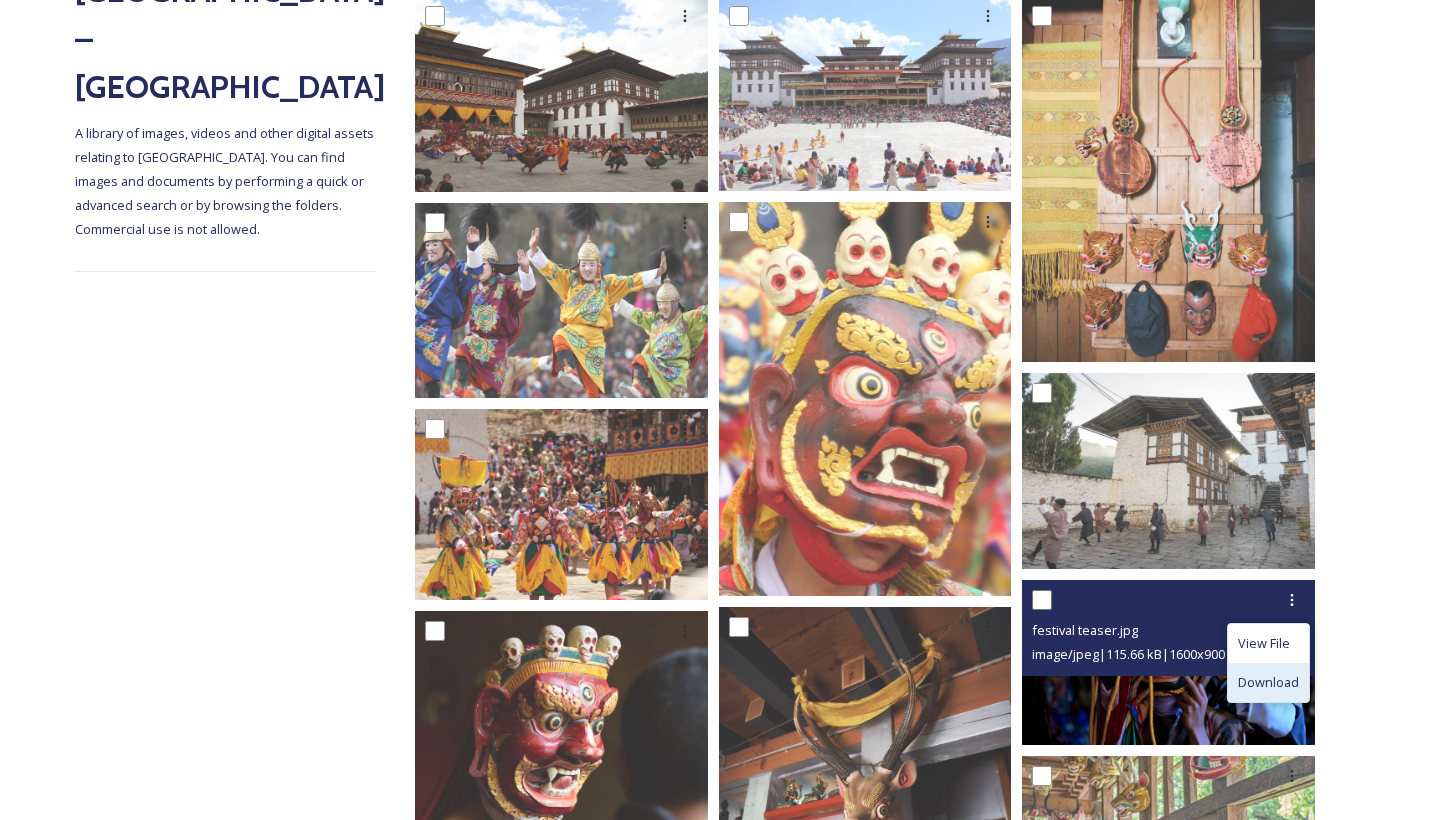 click on "Download" at bounding box center (1268, 682) 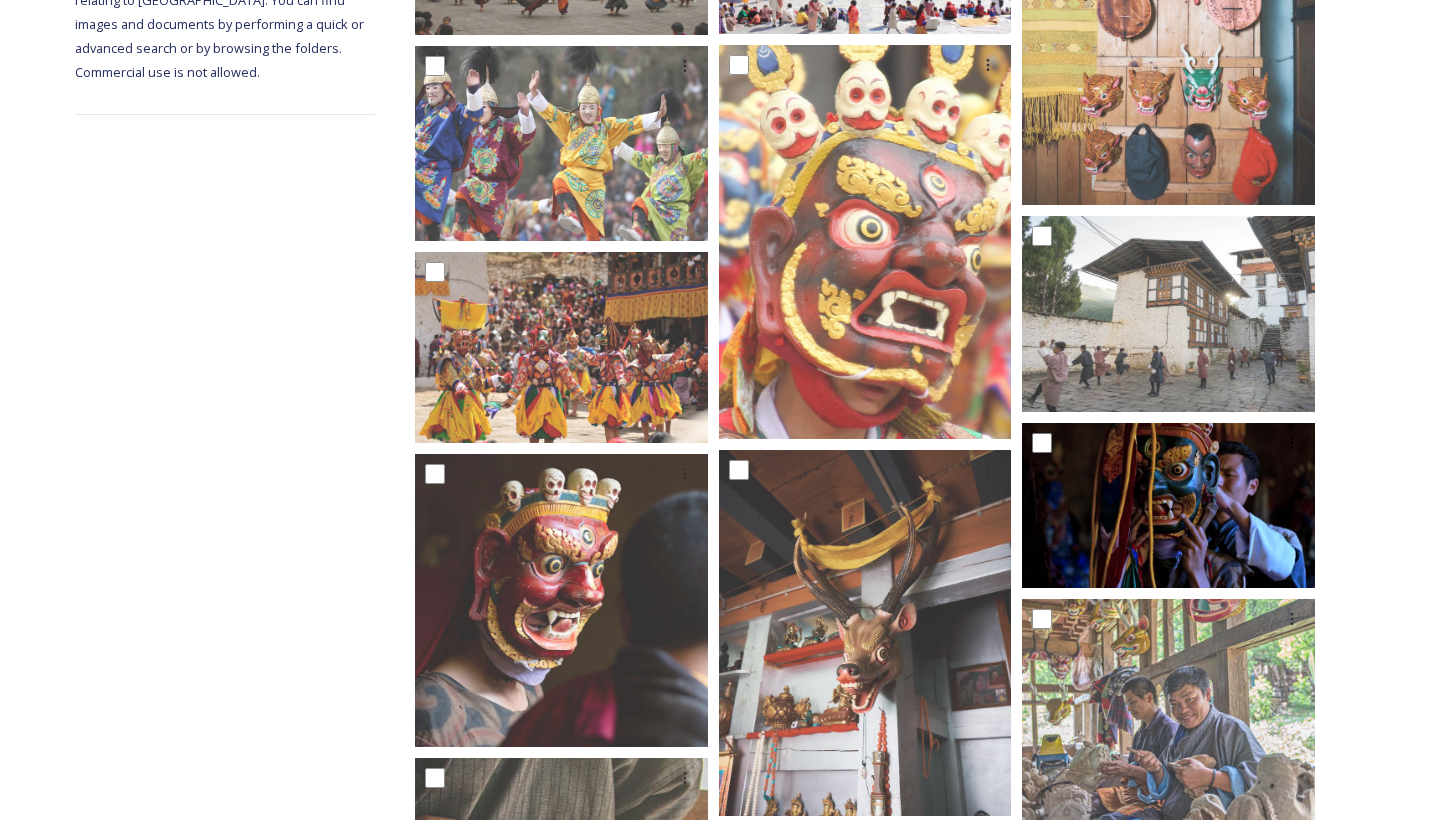 scroll, scrollTop: 530, scrollLeft: 0, axis: vertical 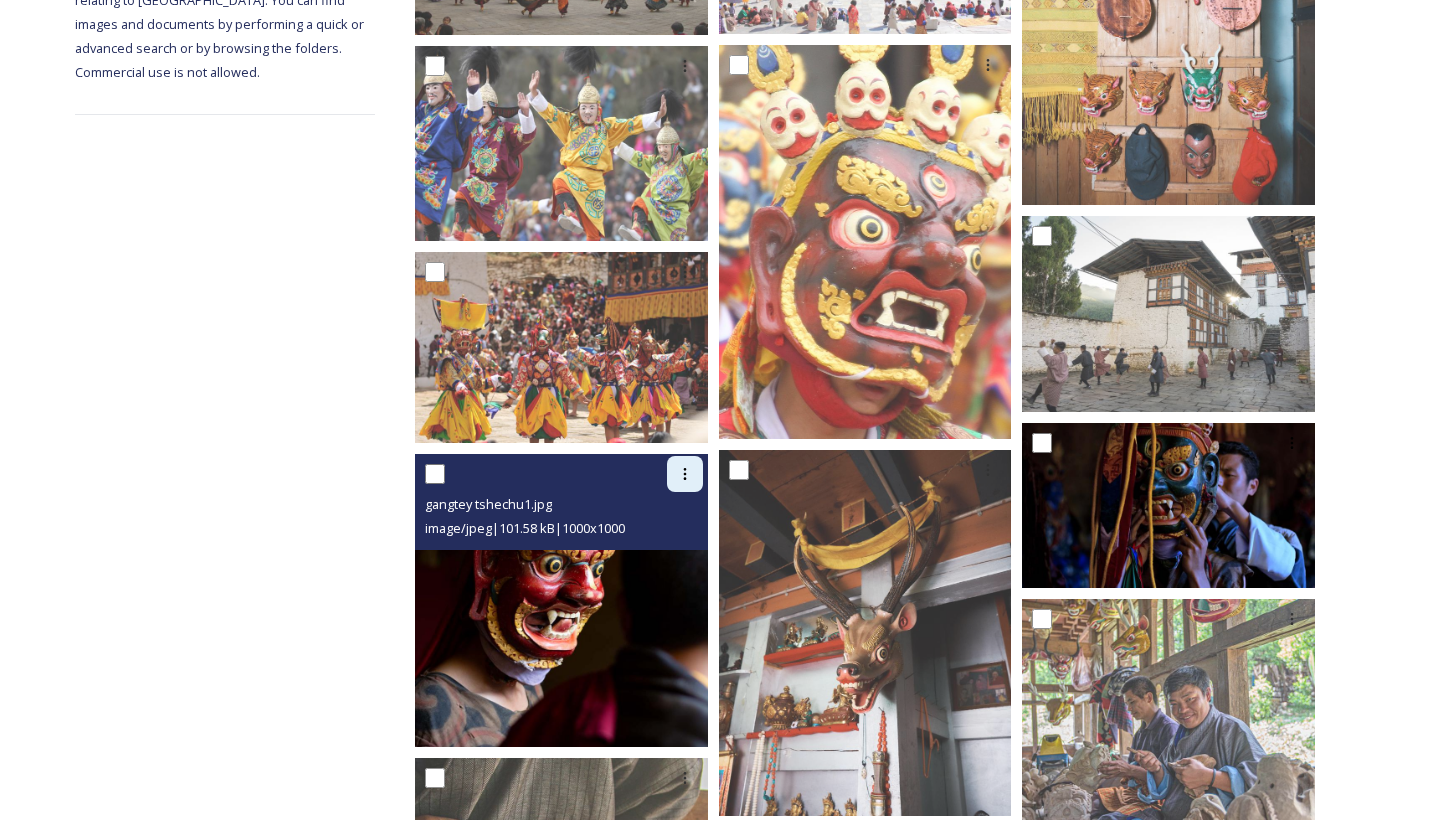 click at bounding box center (685, 474) 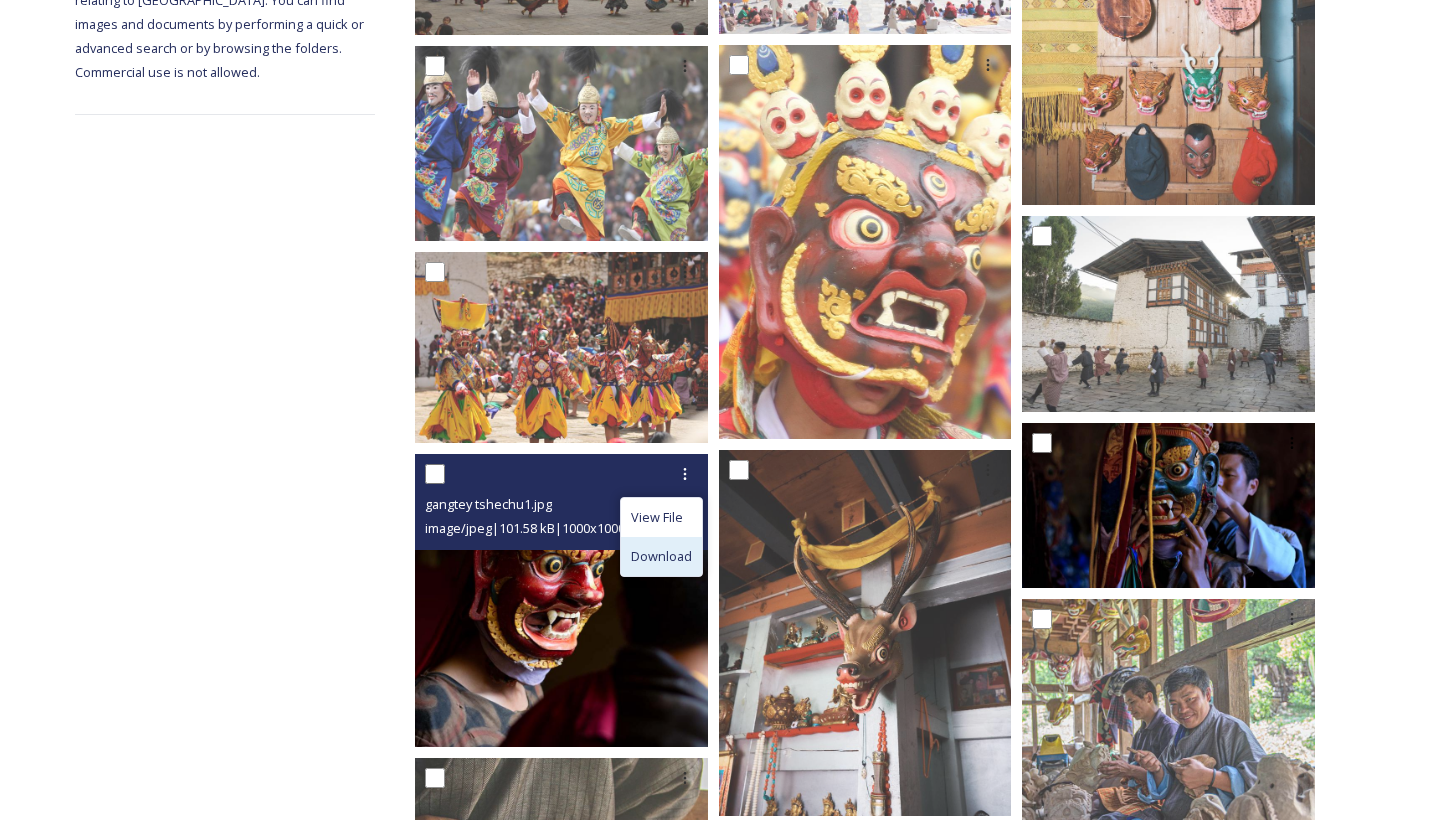 click on "Download" at bounding box center [661, 556] 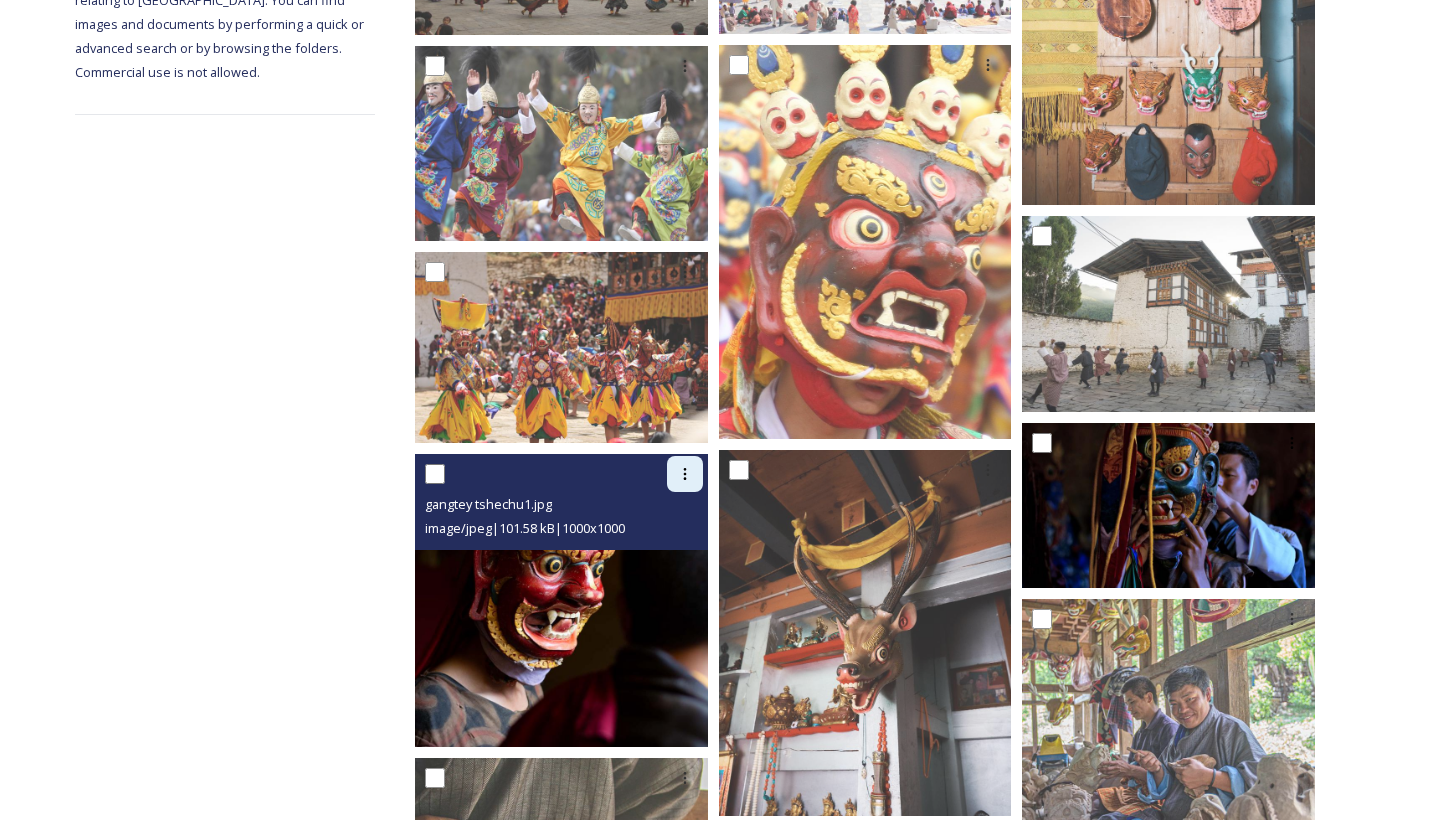 click at bounding box center [685, 474] 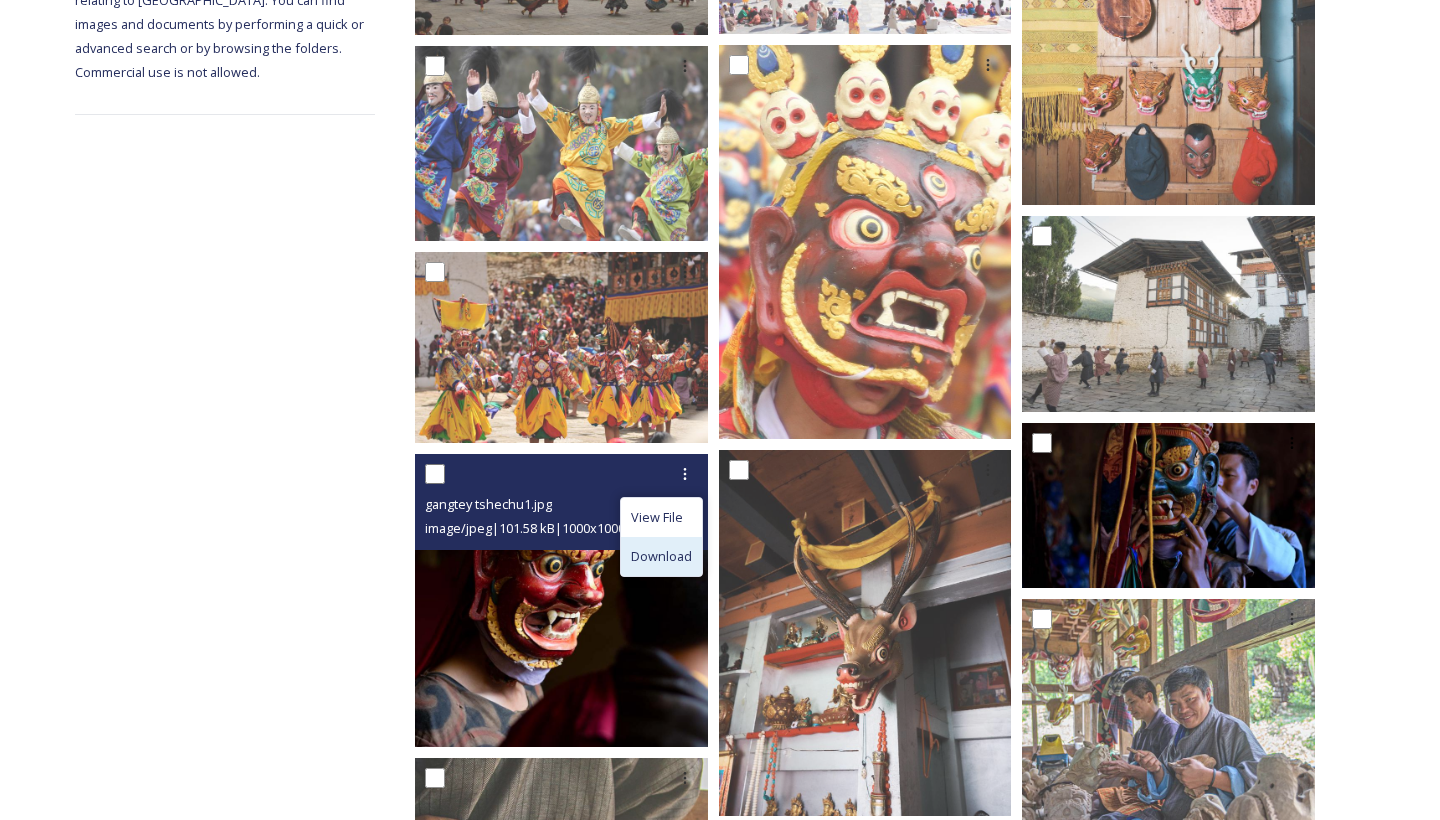 click on "Download" at bounding box center (661, 556) 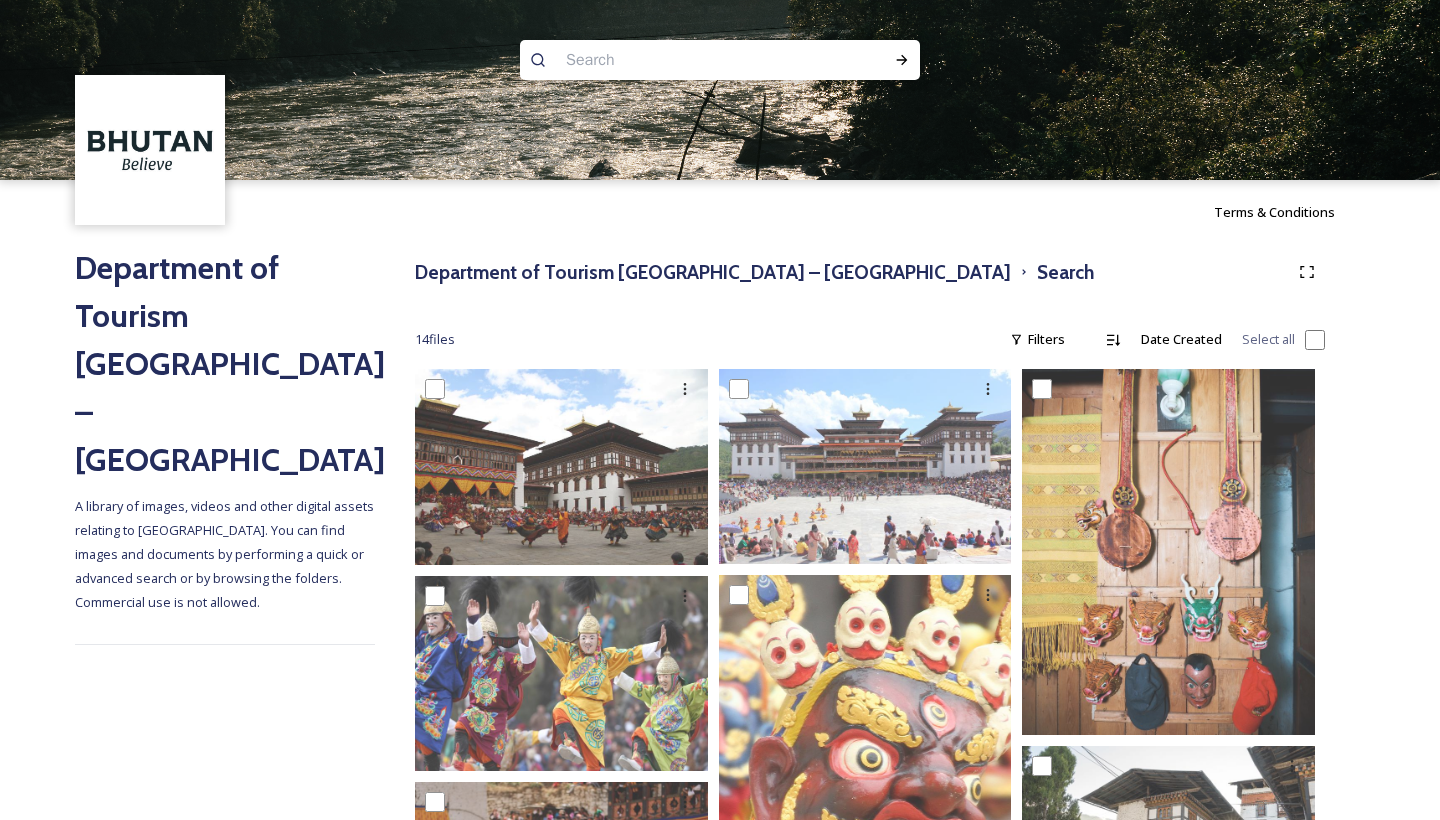 scroll, scrollTop: 0, scrollLeft: 0, axis: both 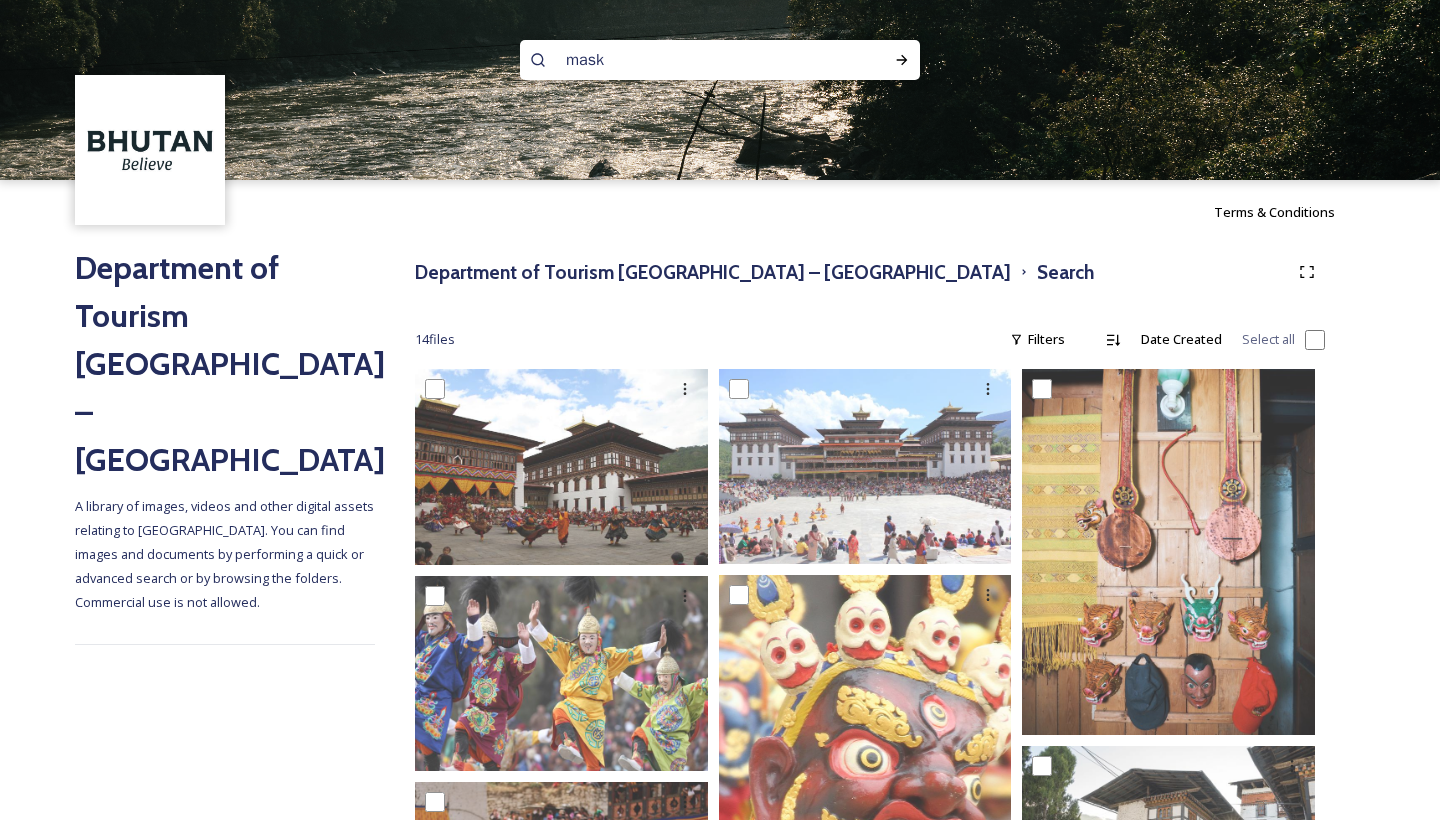 type on "masks" 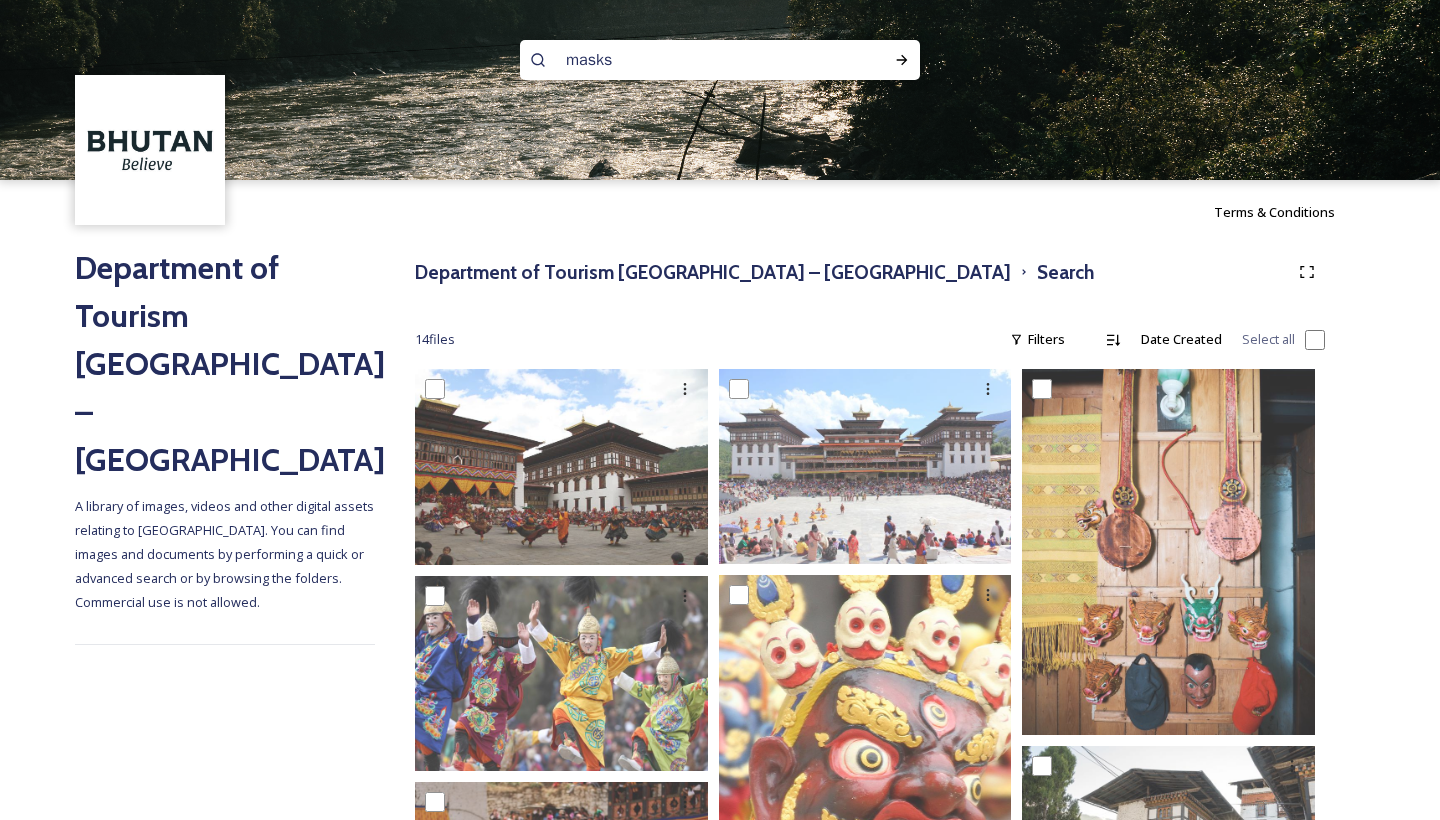 type 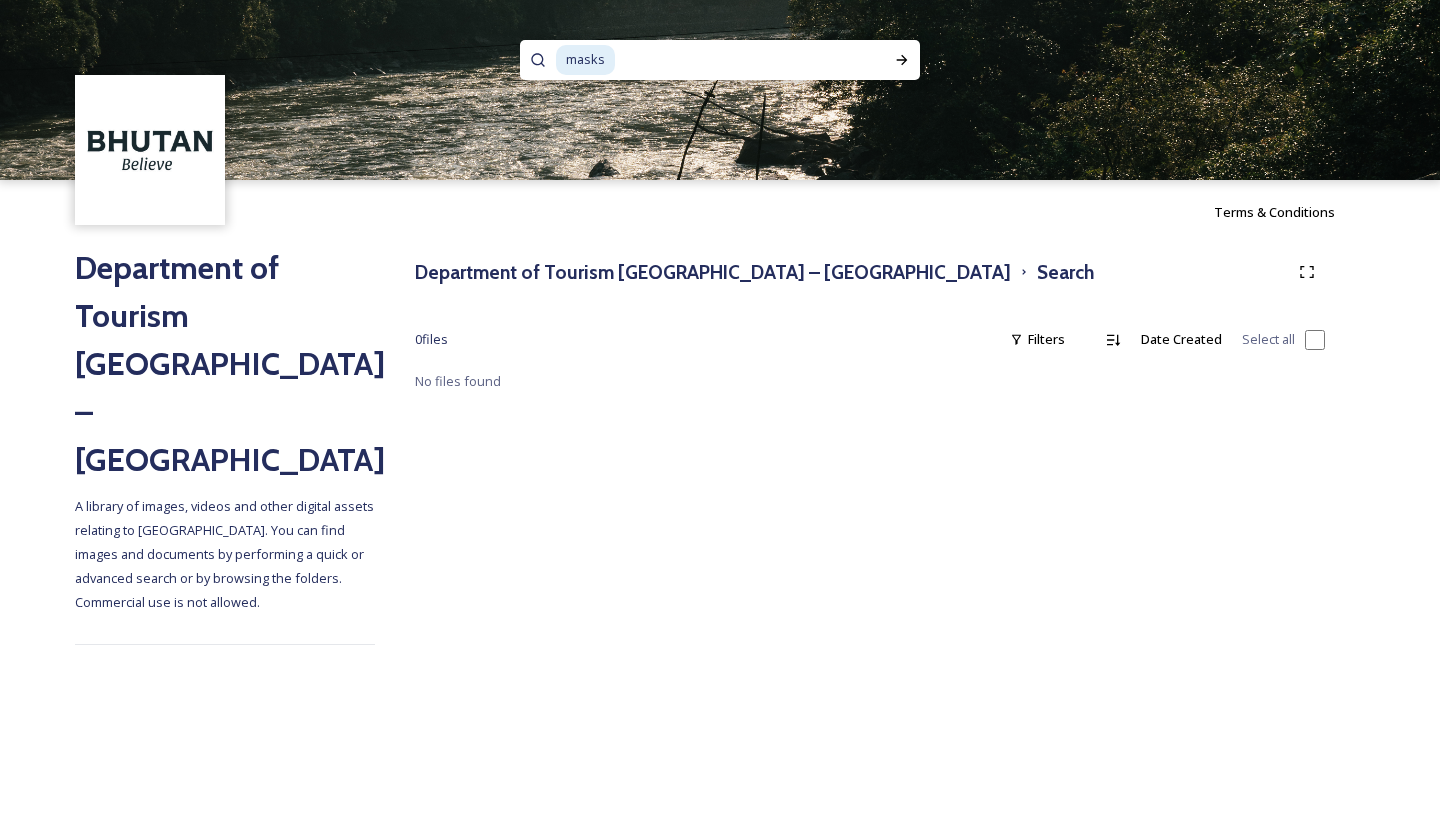 click on "Department of Tourism [GEOGRAPHIC_DATA] – Brand Centre Search 0  file s Filters Date Created Select all No files found" at bounding box center (870, 449) 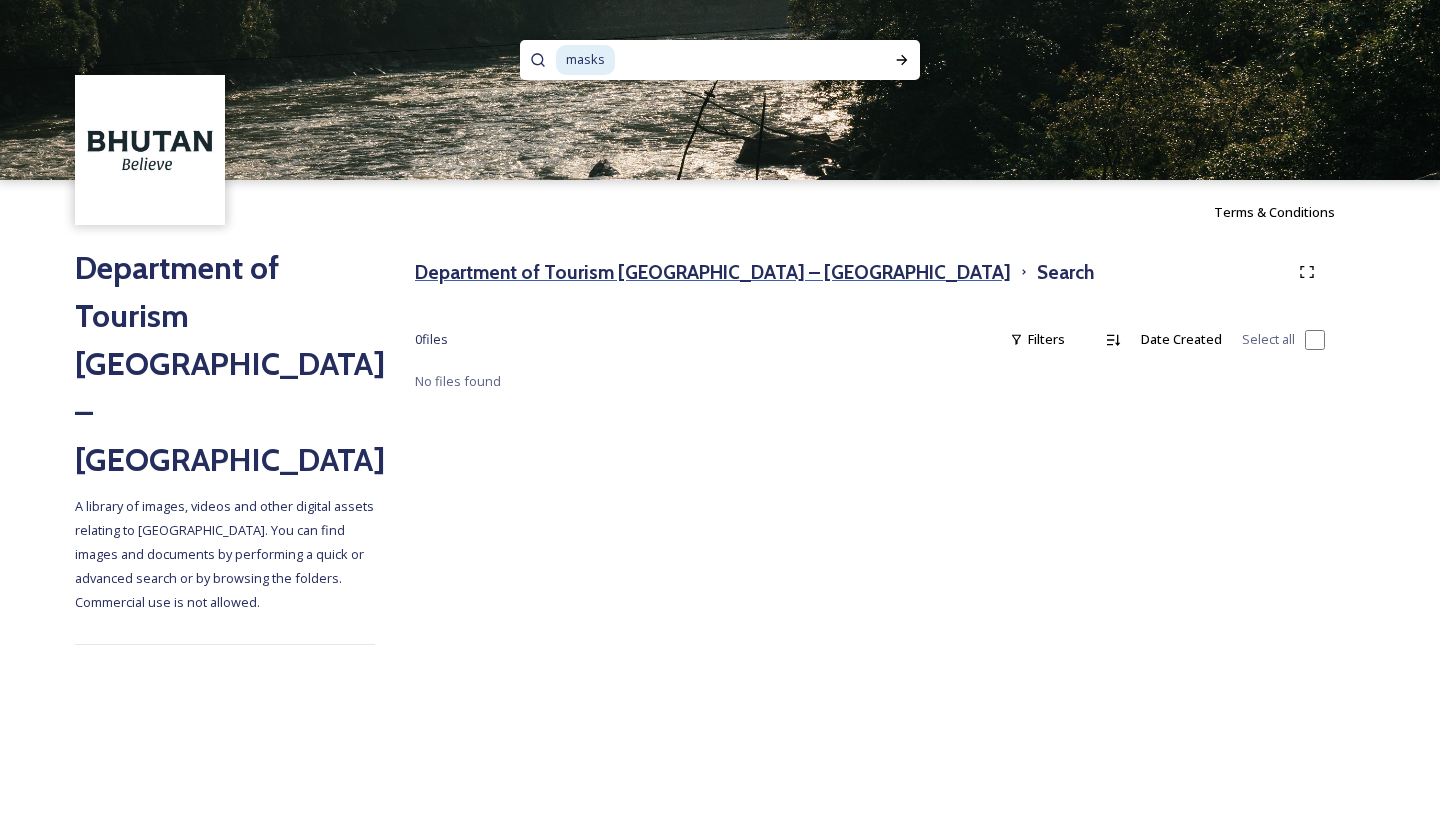 click on "Department of Tourism [GEOGRAPHIC_DATA] – [GEOGRAPHIC_DATA]" at bounding box center (713, 272) 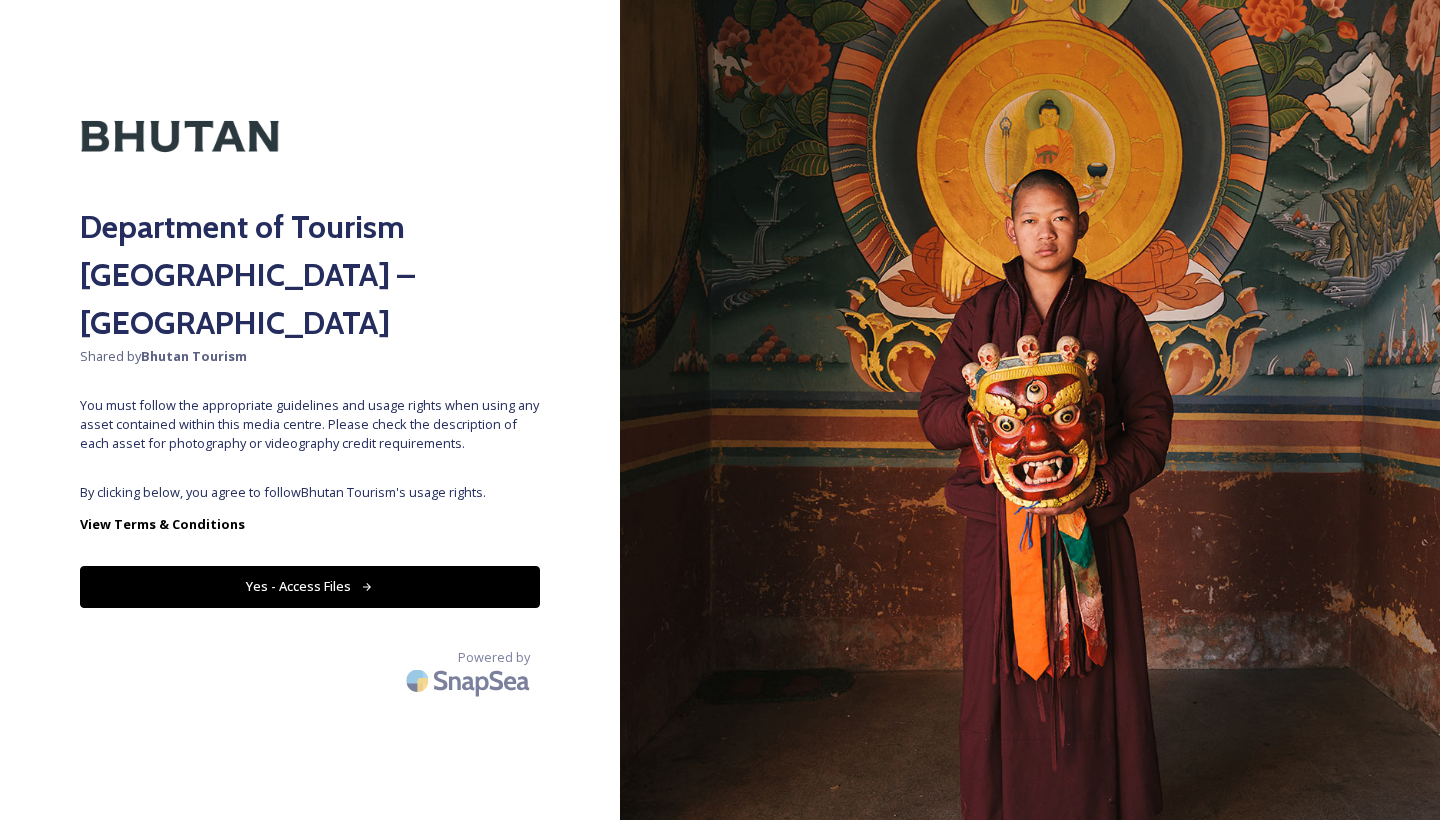 click on "Yes - Access Files" at bounding box center [310, 586] 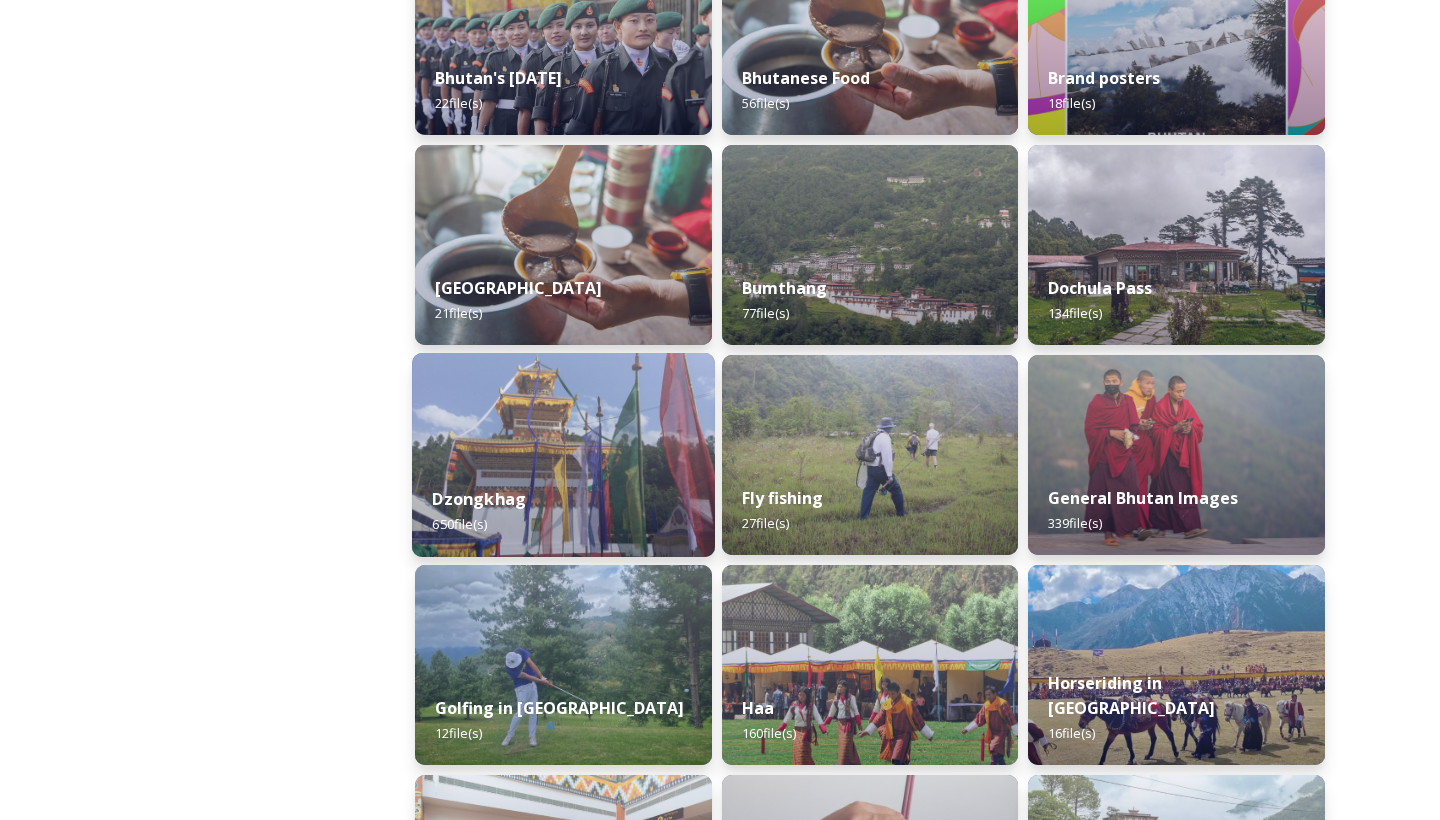 scroll, scrollTop: 595, scrollLeft: 0, axis: vertical 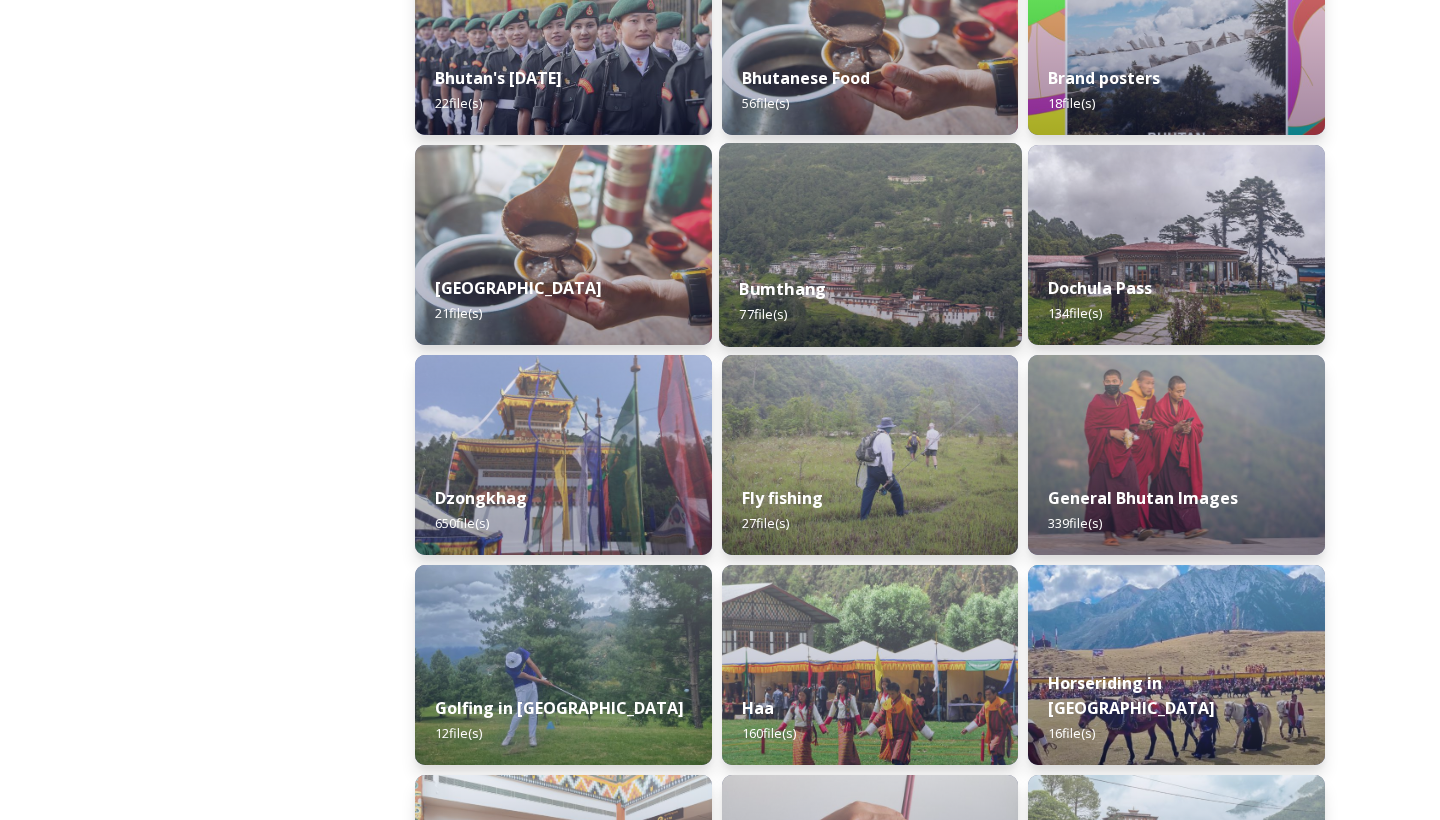 click at bounding box center [870, 245] 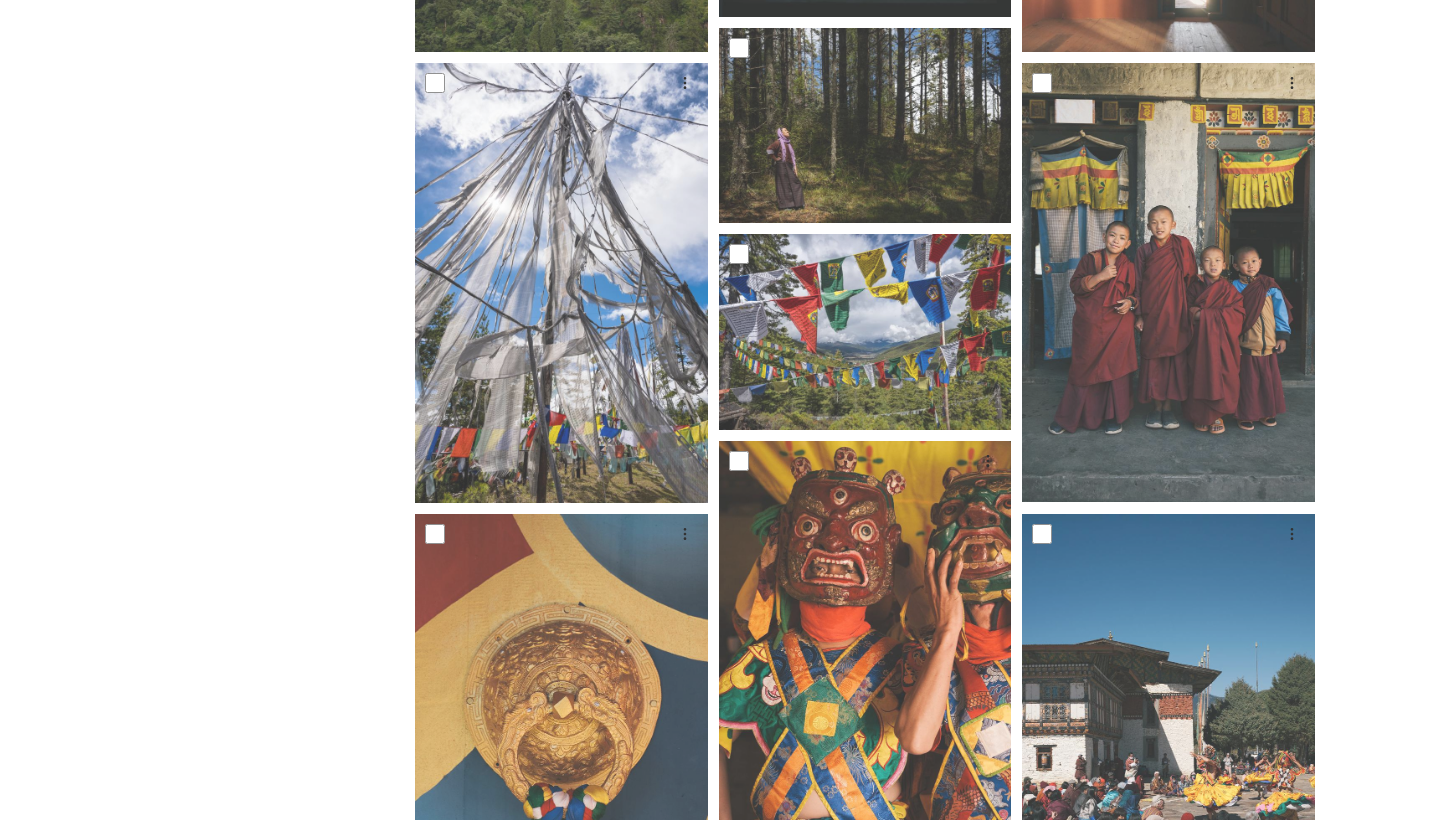 scroll, scrollTop: 1199, scrollLeft: 0, axis: vertical 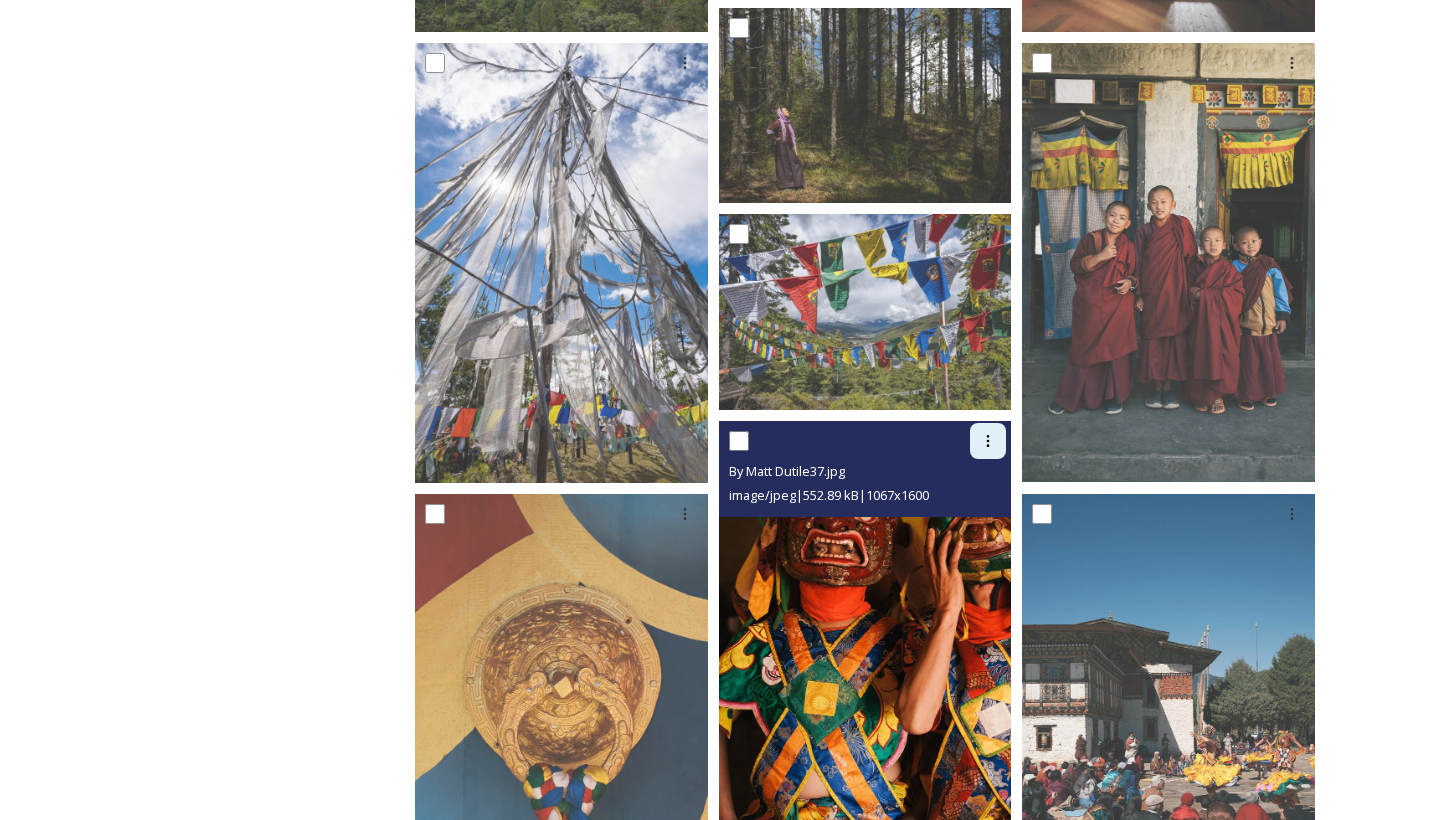 click 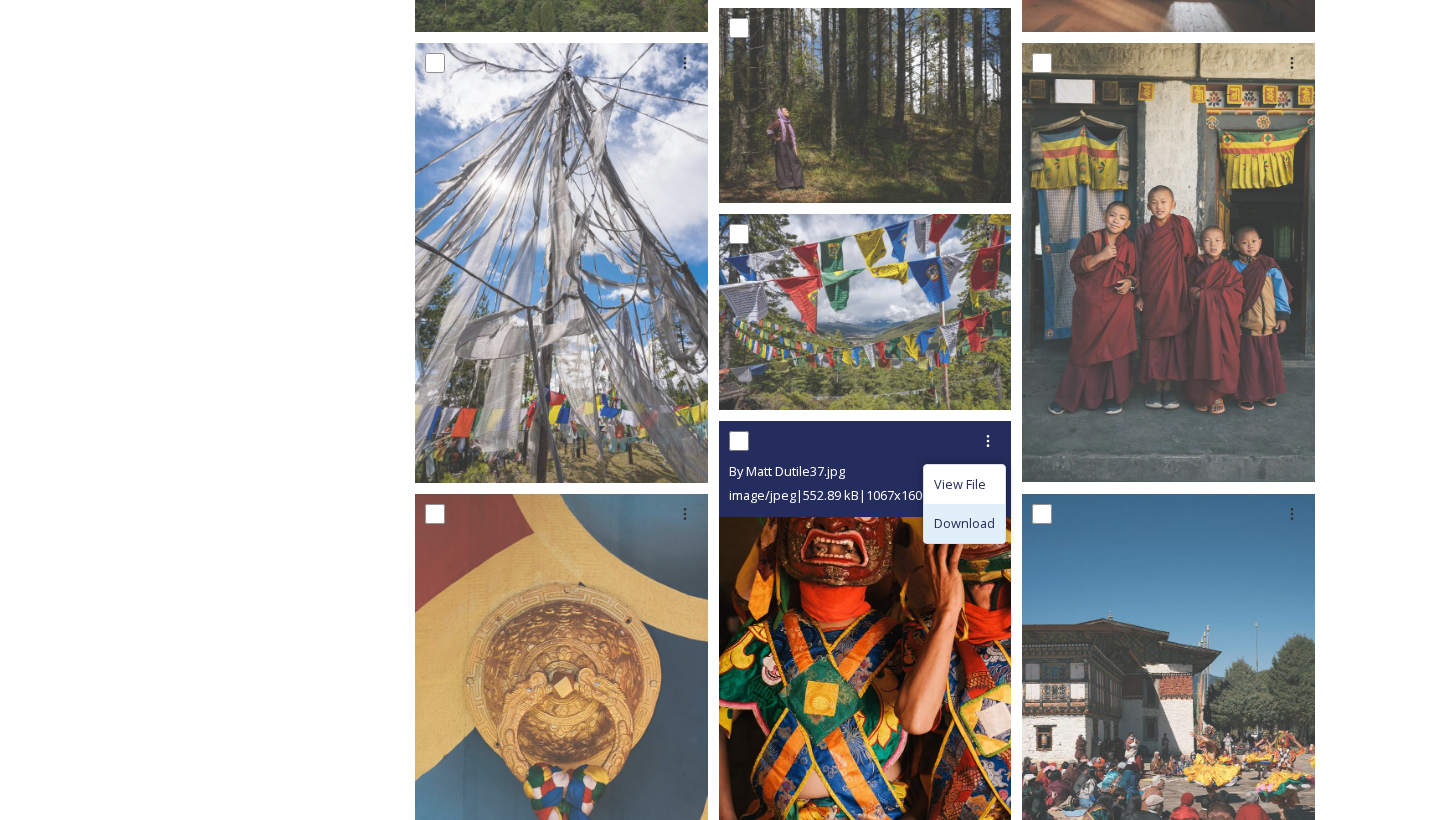 click on "Download" at bounding box center (964, 523) 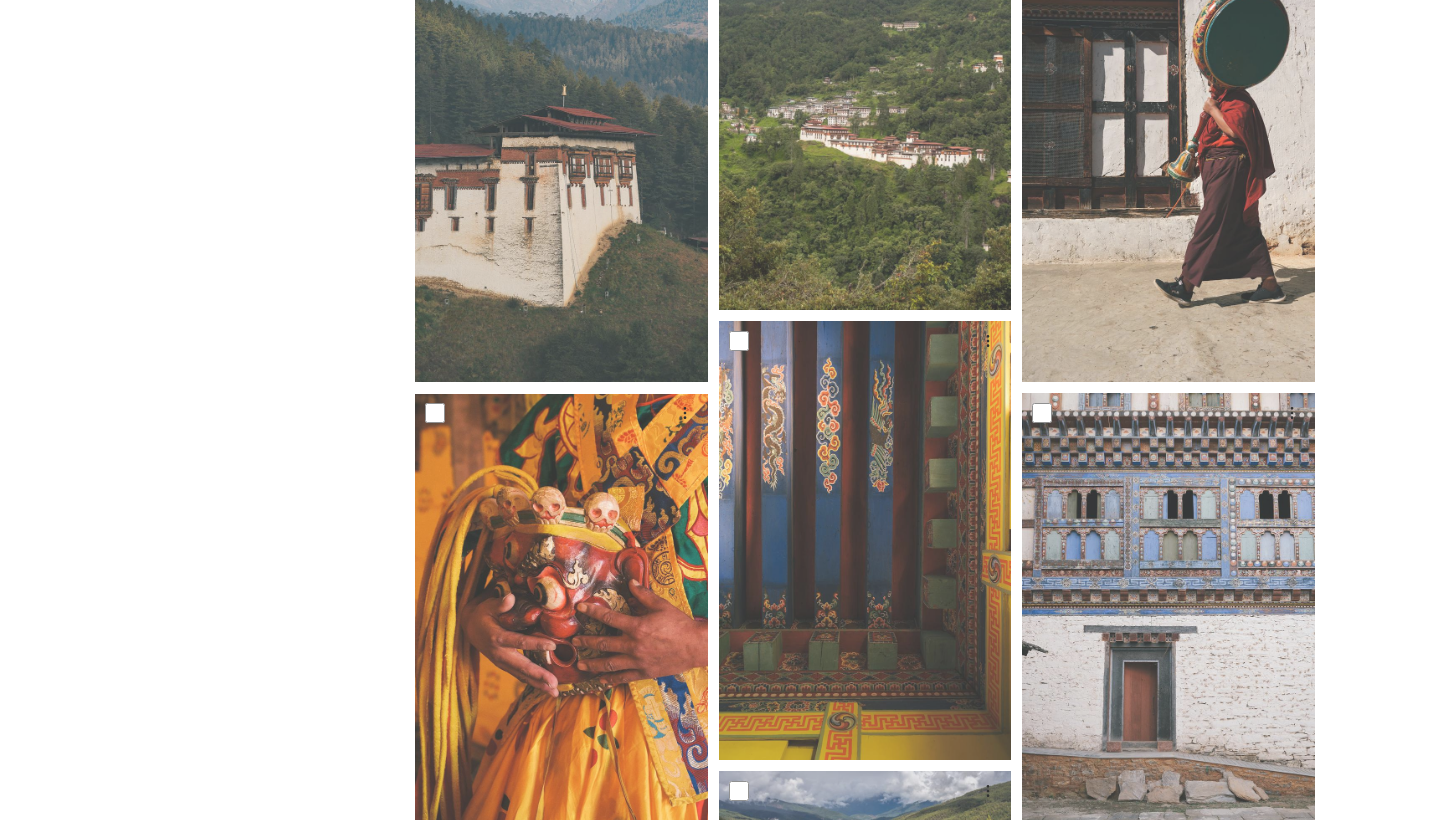 scroll, scrollTop: 2471, scrollLeft: 0, axis: vertical 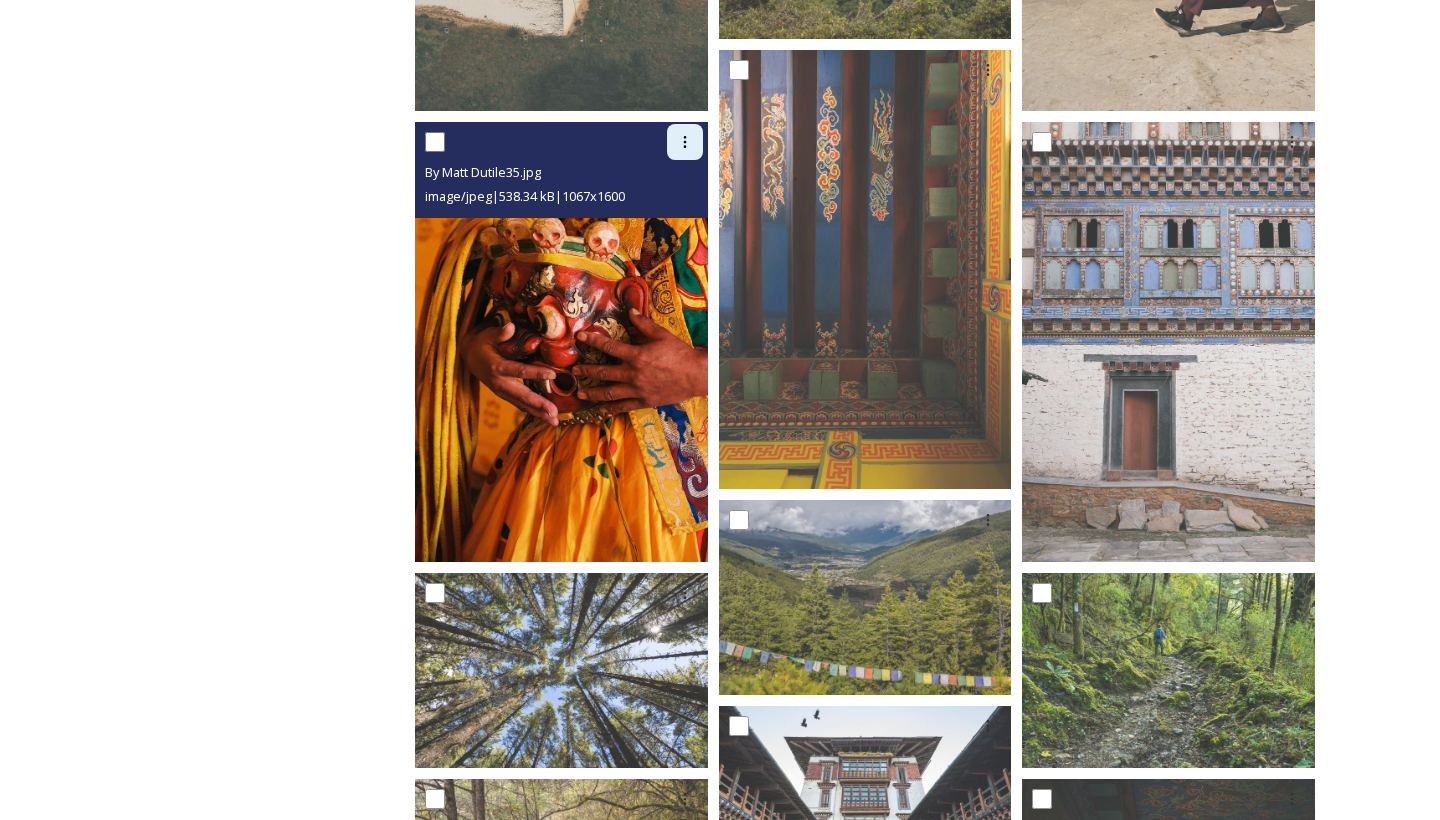 click at bounding box center [685, 142] 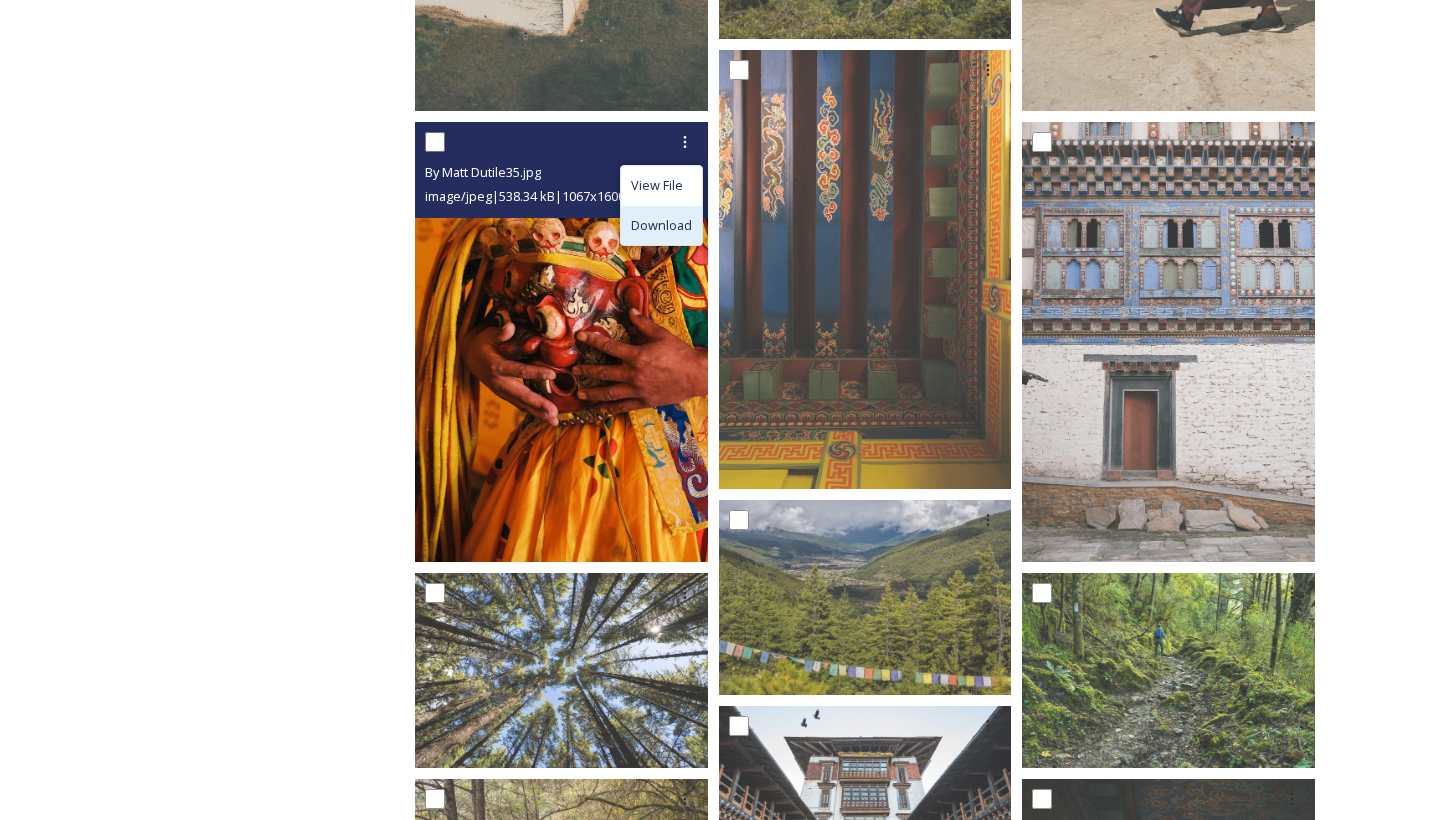 click on "Download" at bounding box center [661, 225] 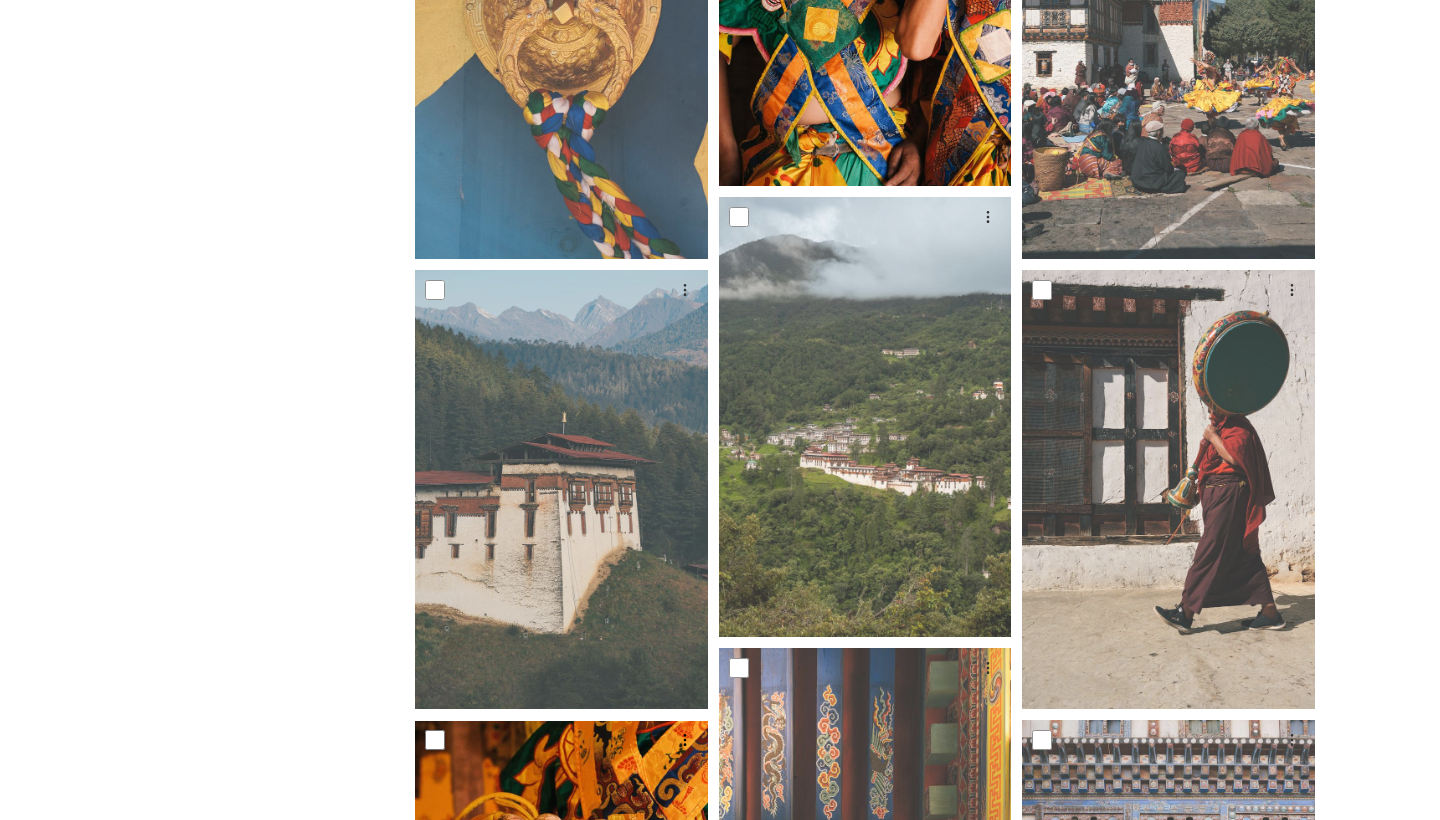 scroll, scrollTop: 2197, scrollLeft: 0, axis: vertical 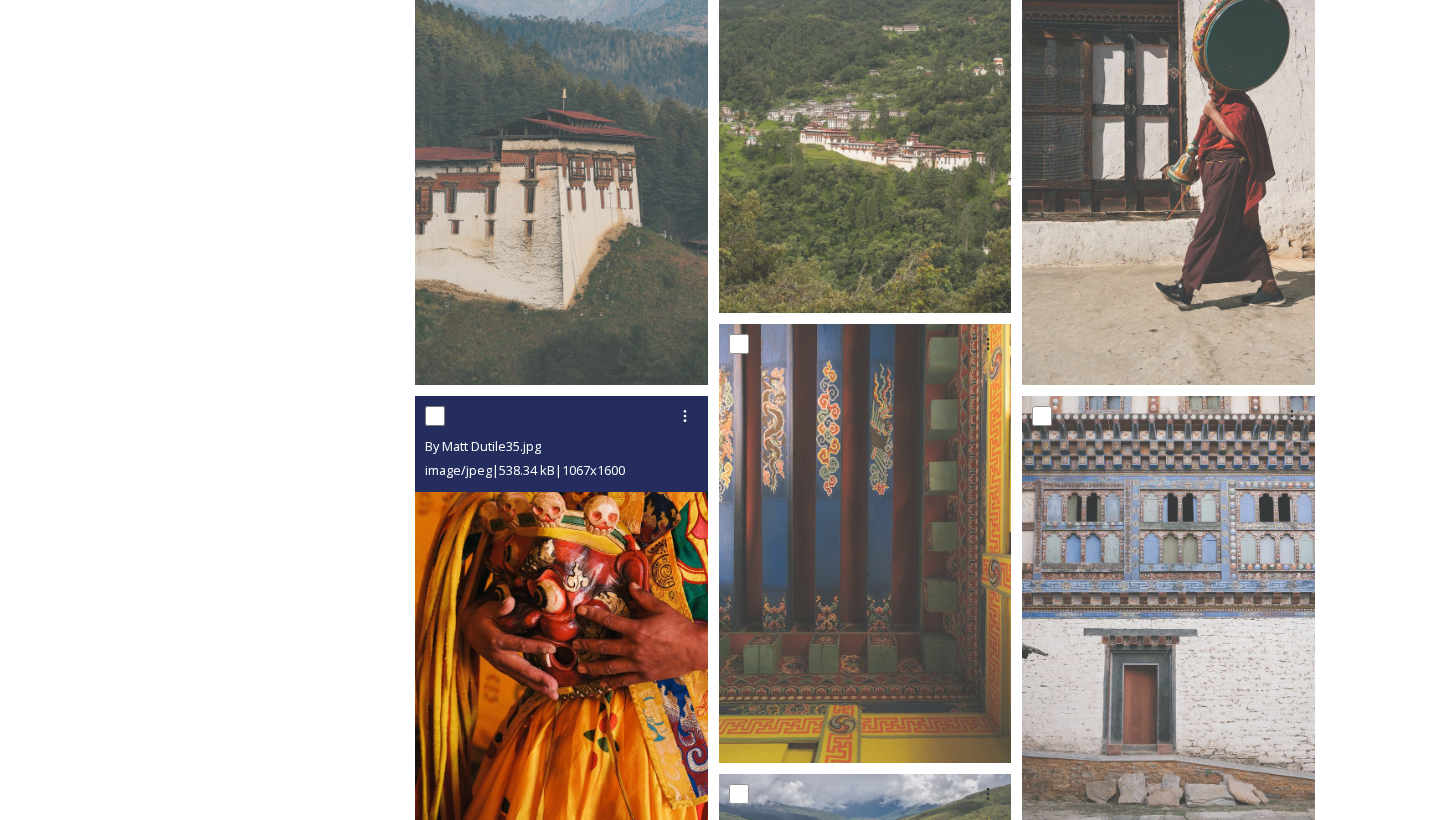 click at bounding box center [561, 616] 